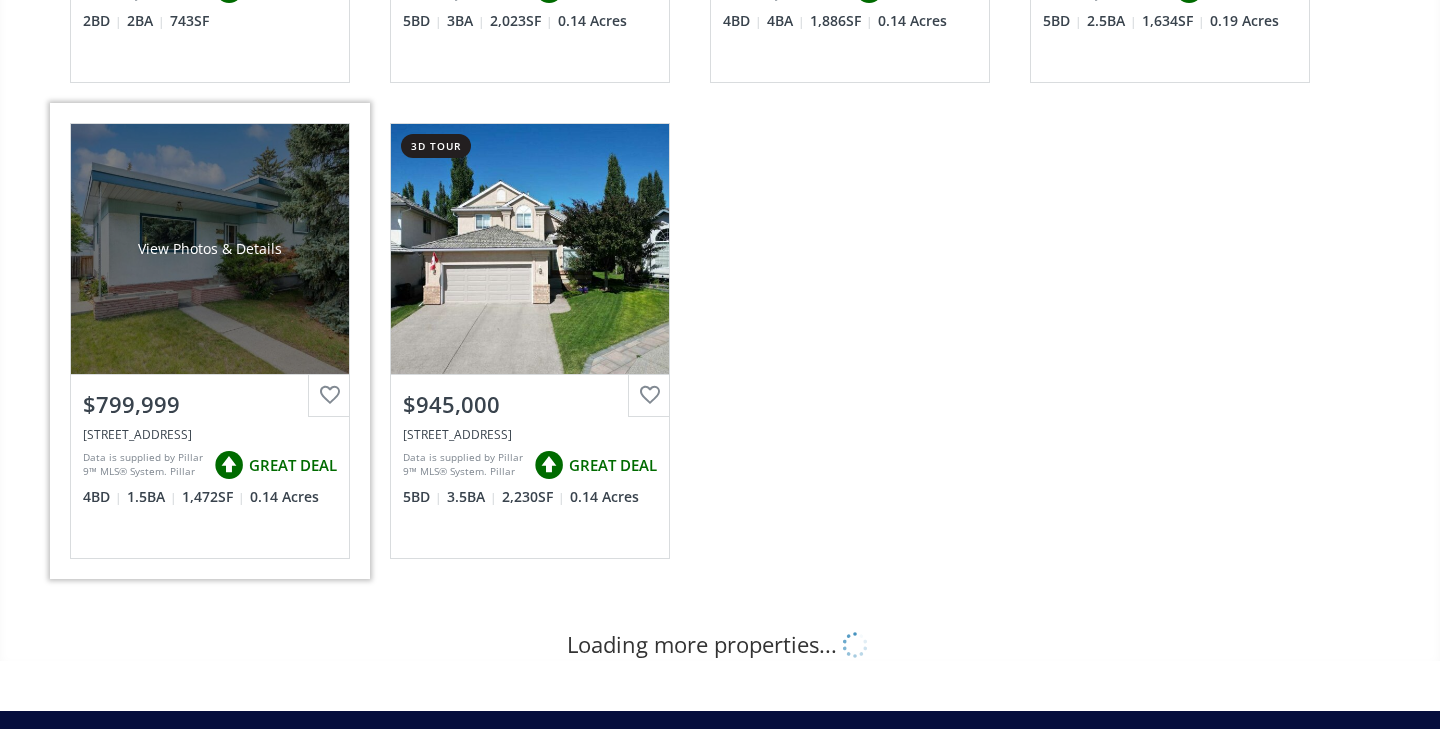 scroll, scrollTop: 1083, scrollLeft: 0, axis: vertical 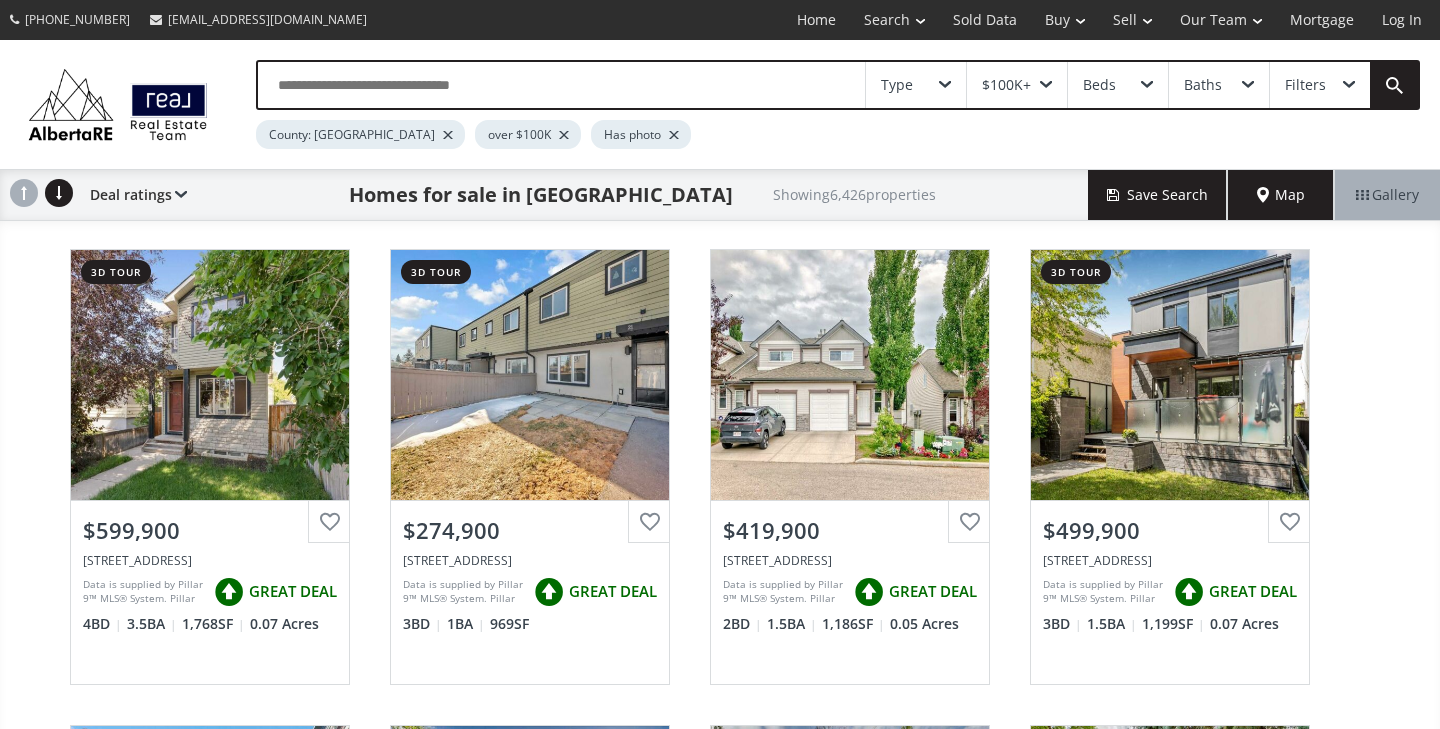 click at bounding box center [1147, 85] 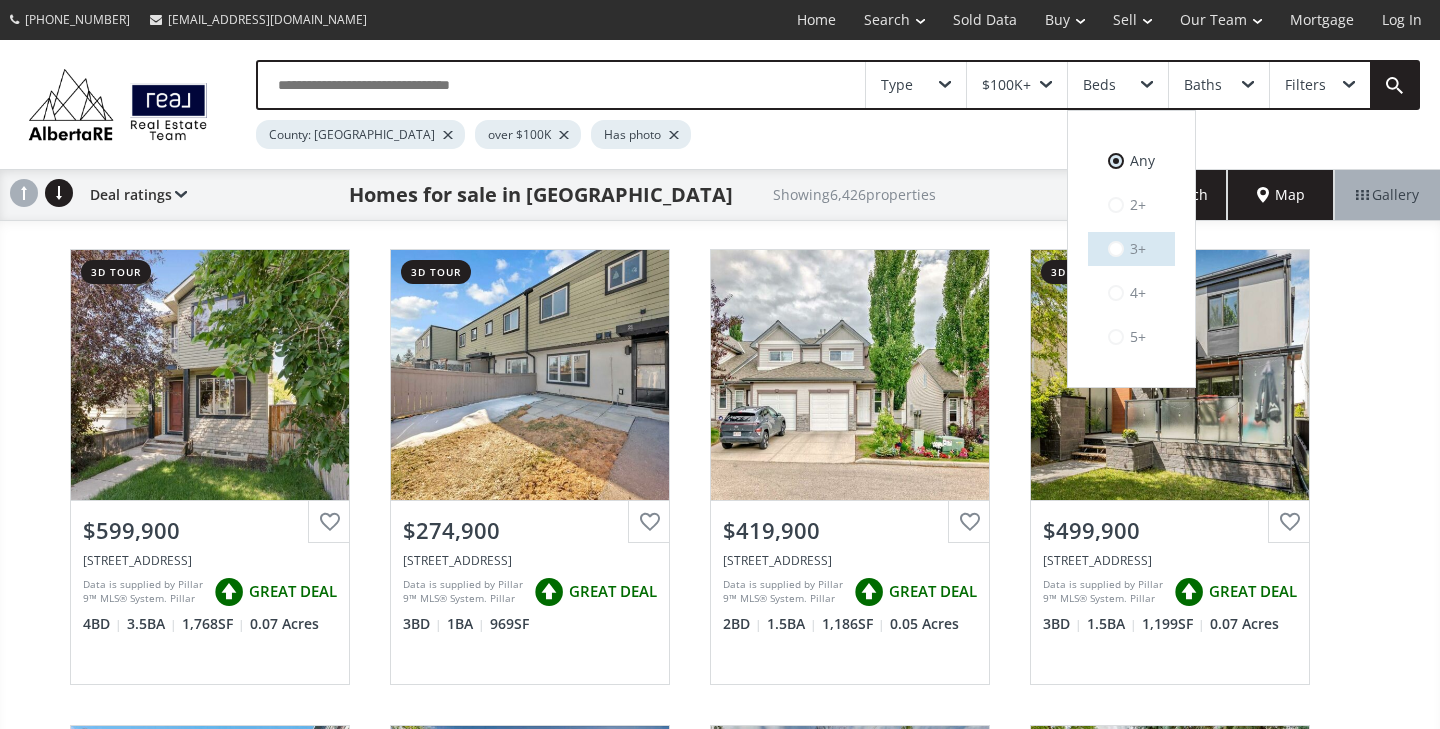 click on "3+" at bounding box center [1131, 249] 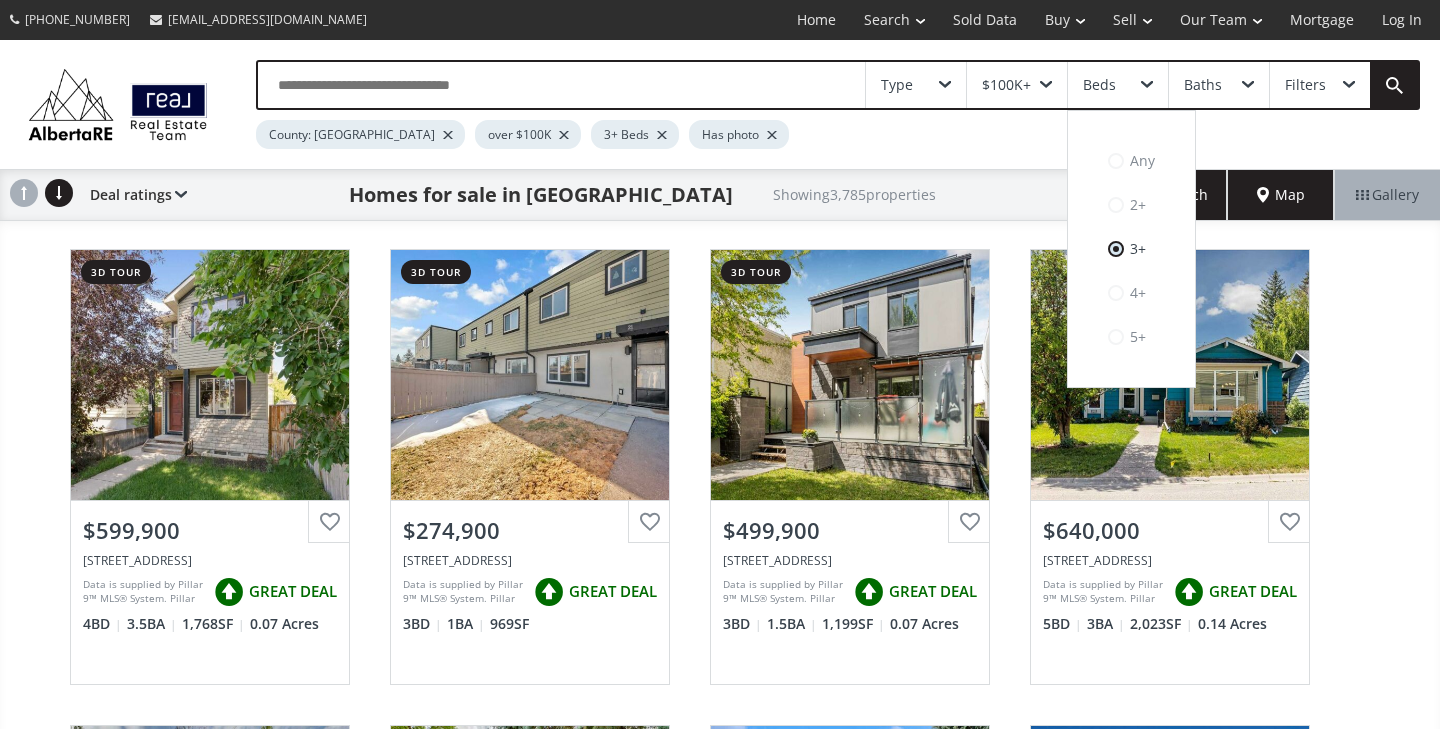 click at bounding box center (1248, 85) 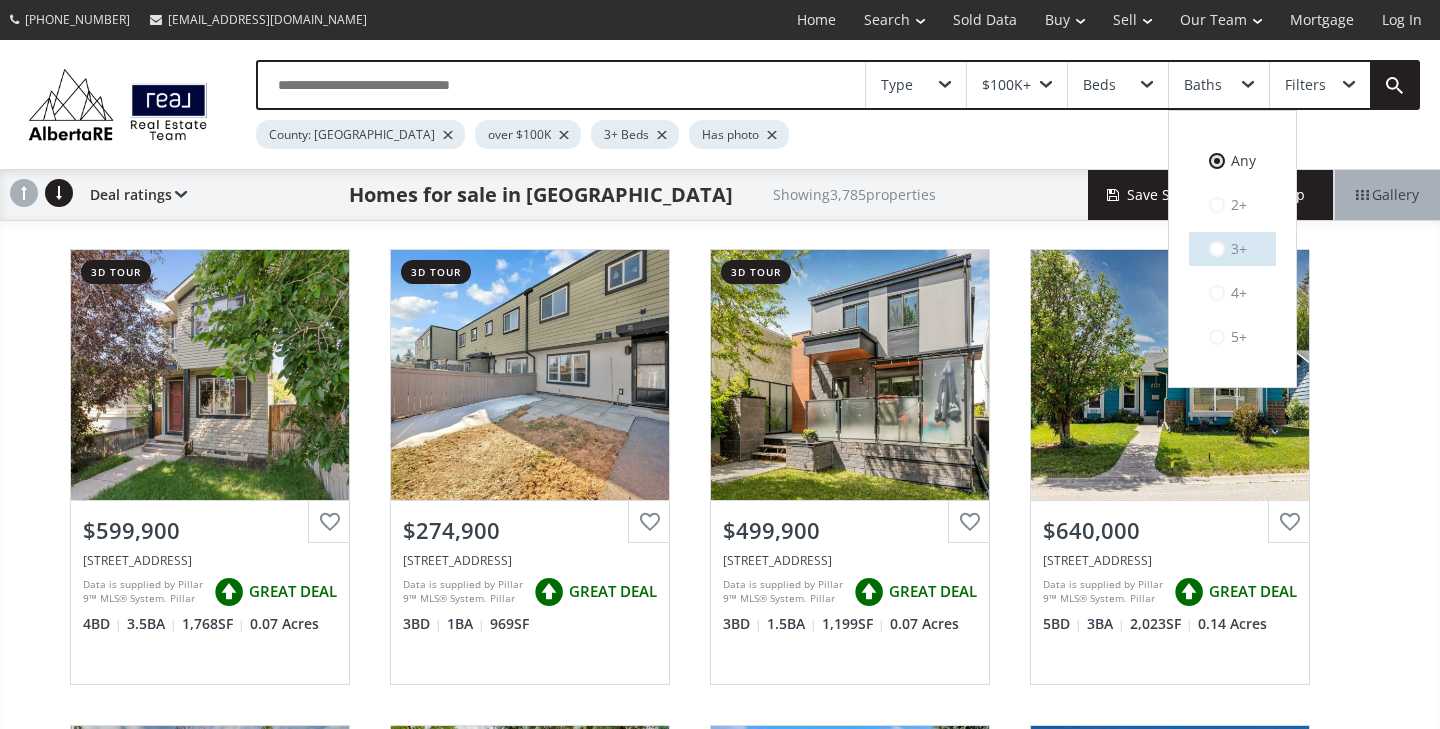 click on "3+" at bounding box center [1232, 249] 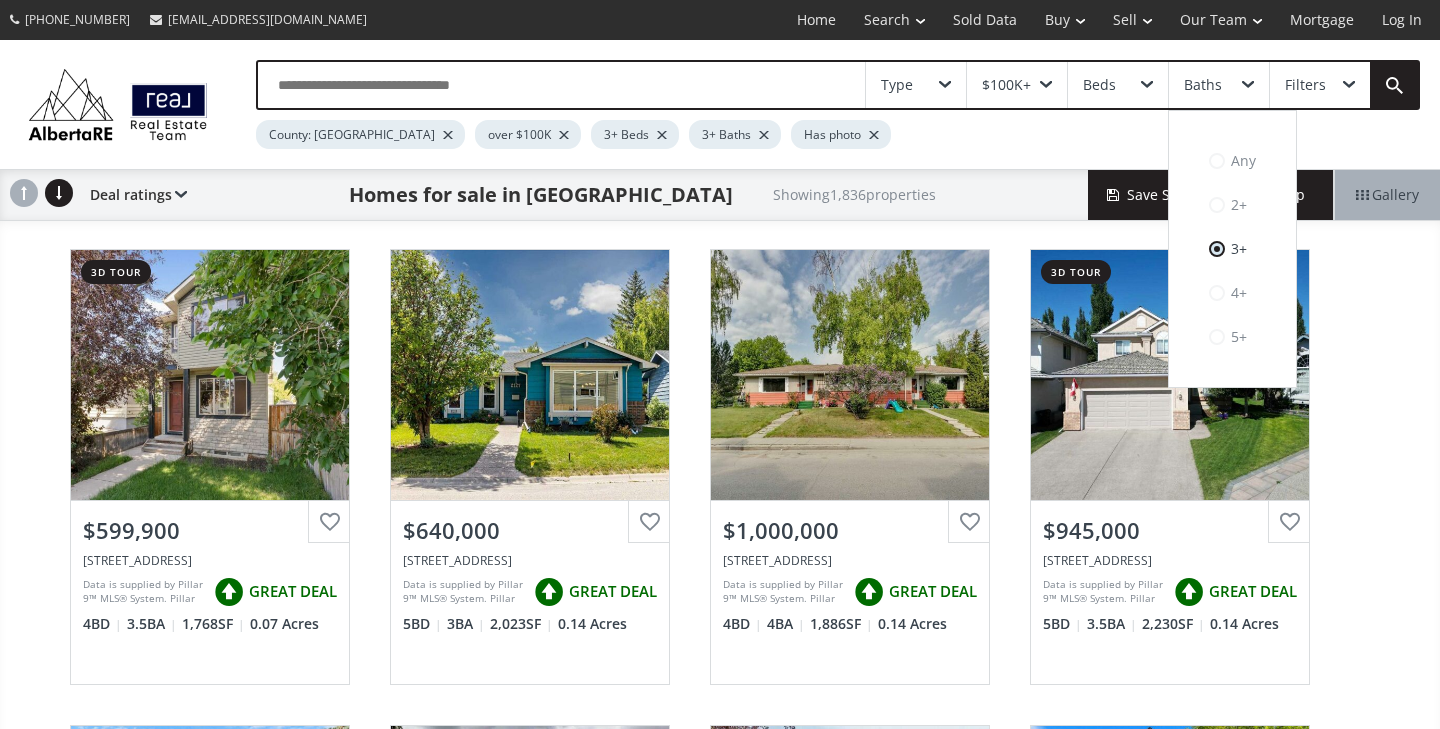 click on "Filters" at bounding box center (1305, 85) 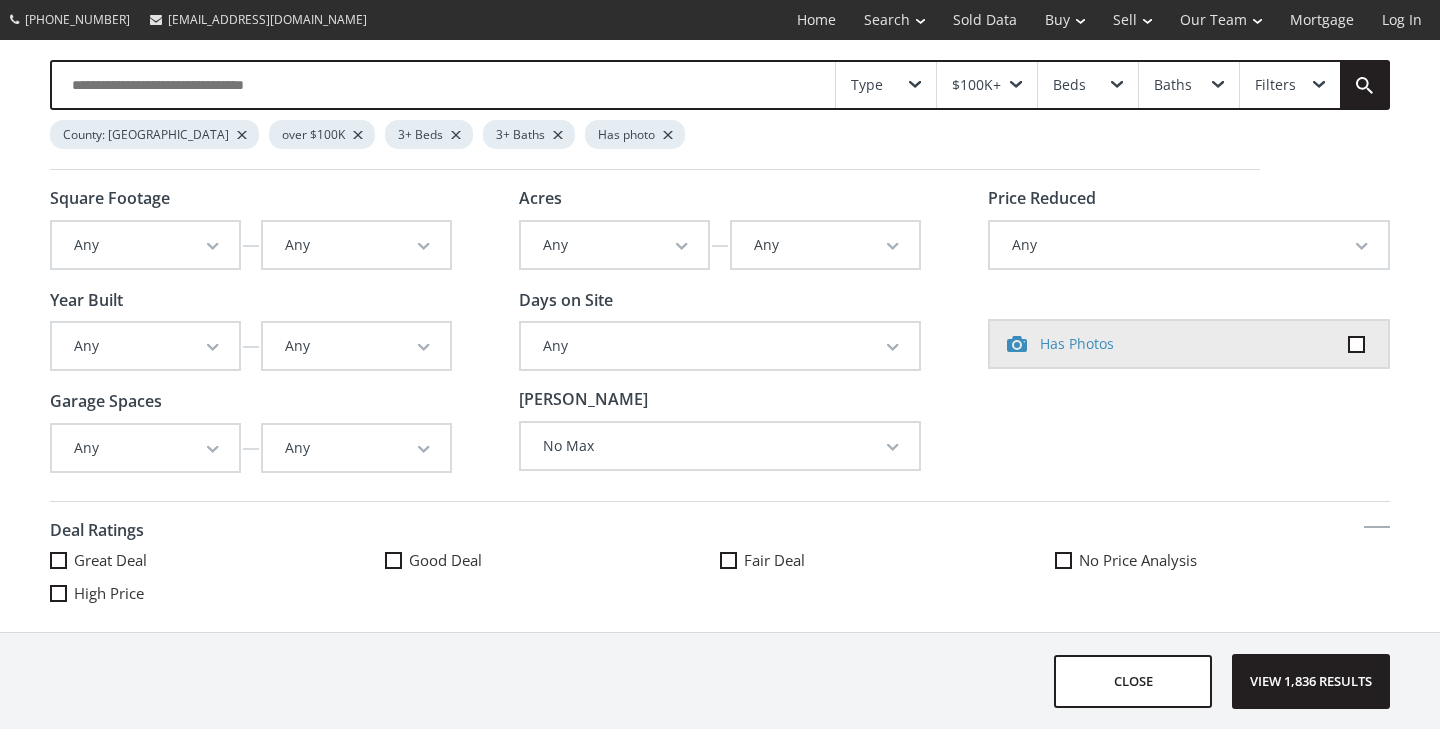 scroll, scrollTop: 42, scrollLeft: 0, axis: vertical 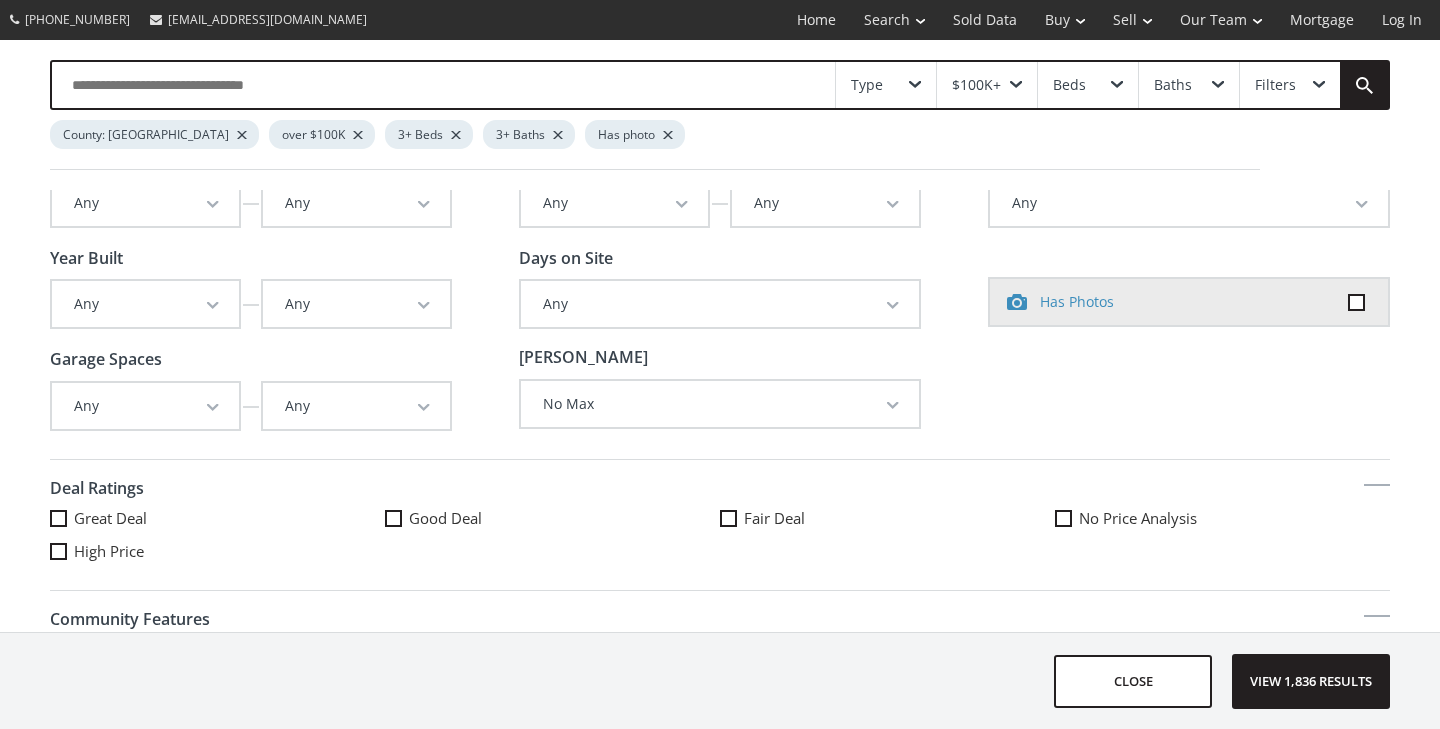 click at bounding box center [213, 408] 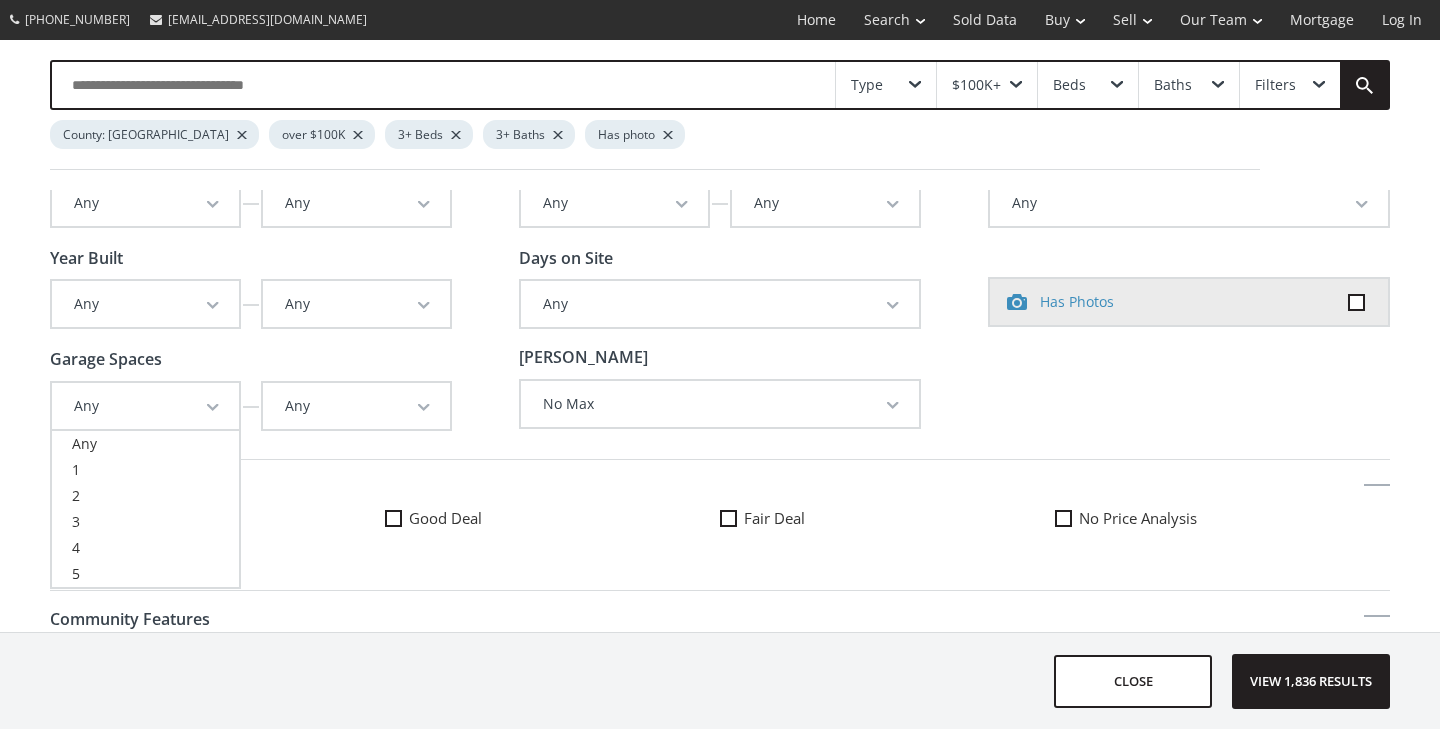 click at bounding box center (213, 408) 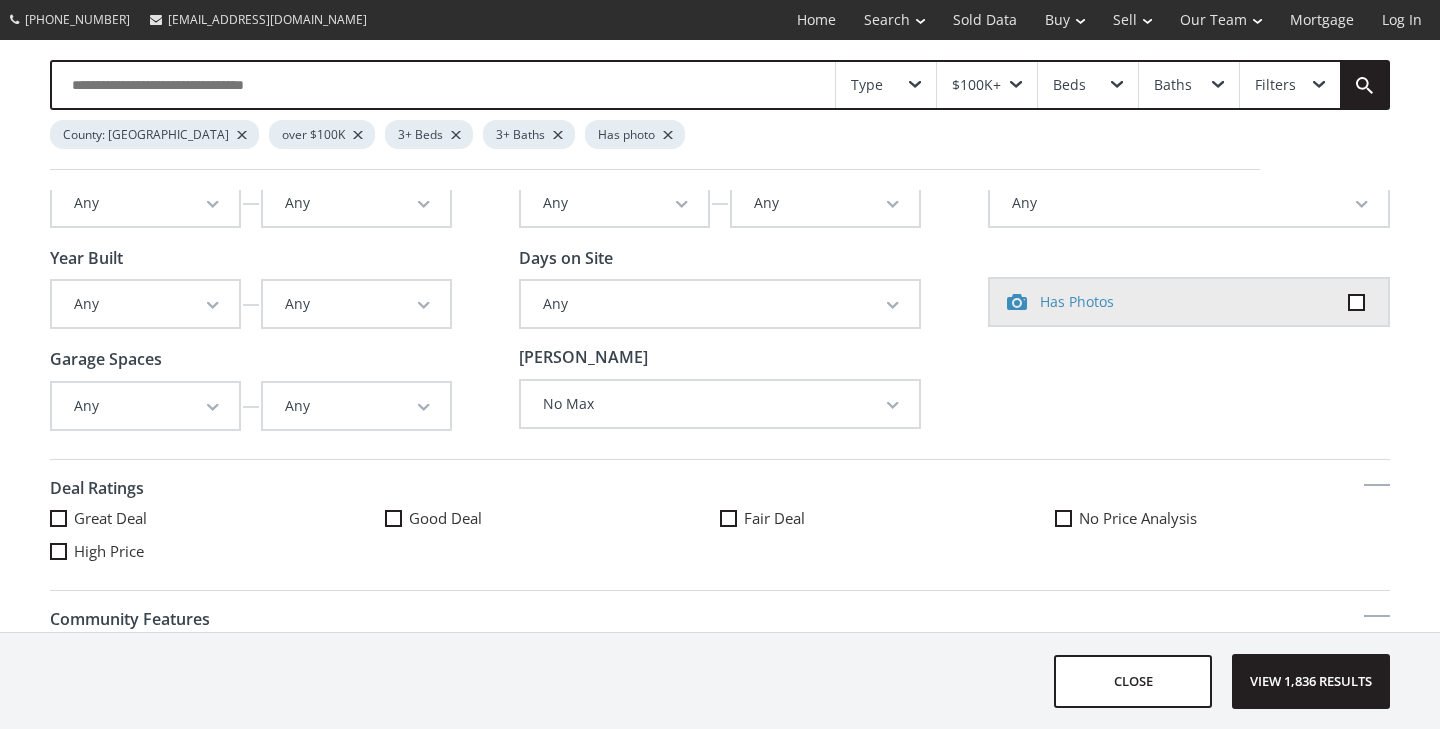 click at bounding box center [424, 408] 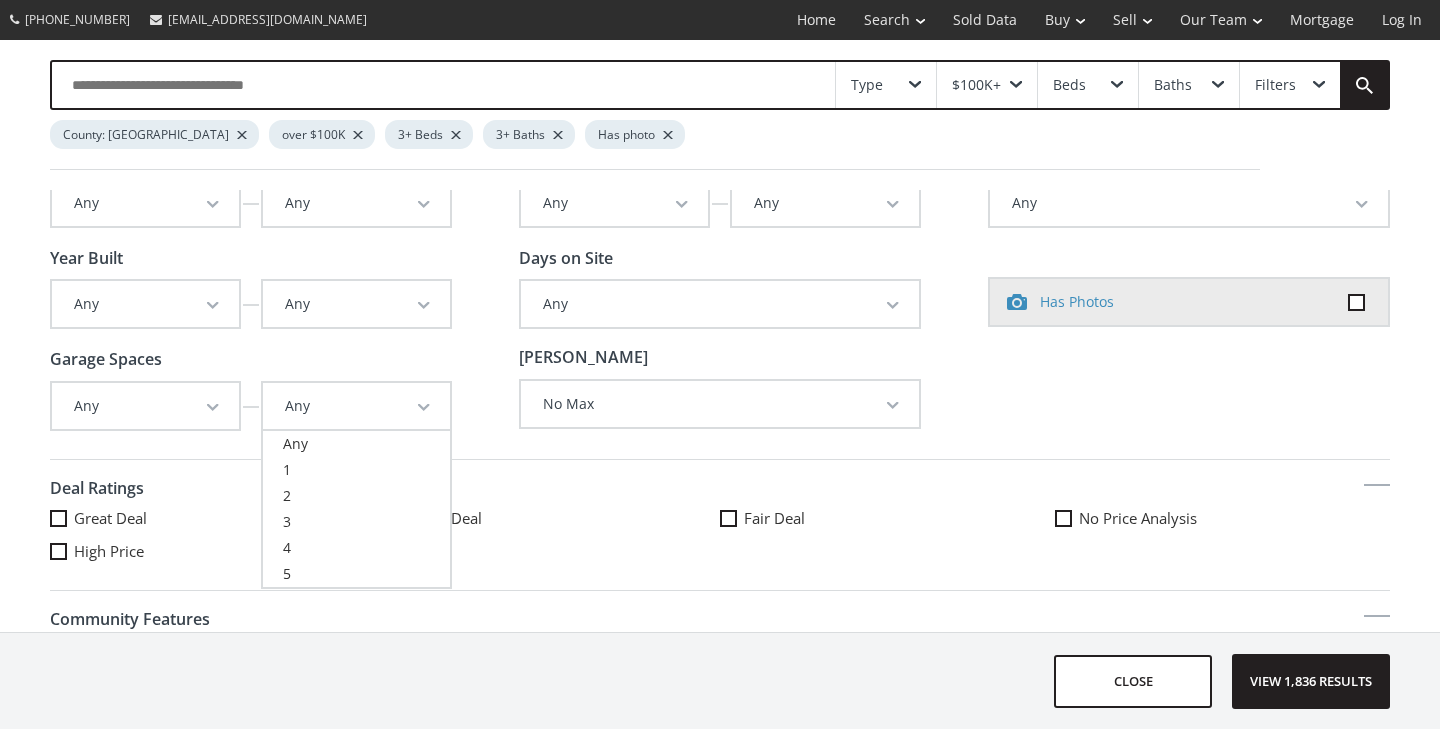 click at bounding box center [424, 408] 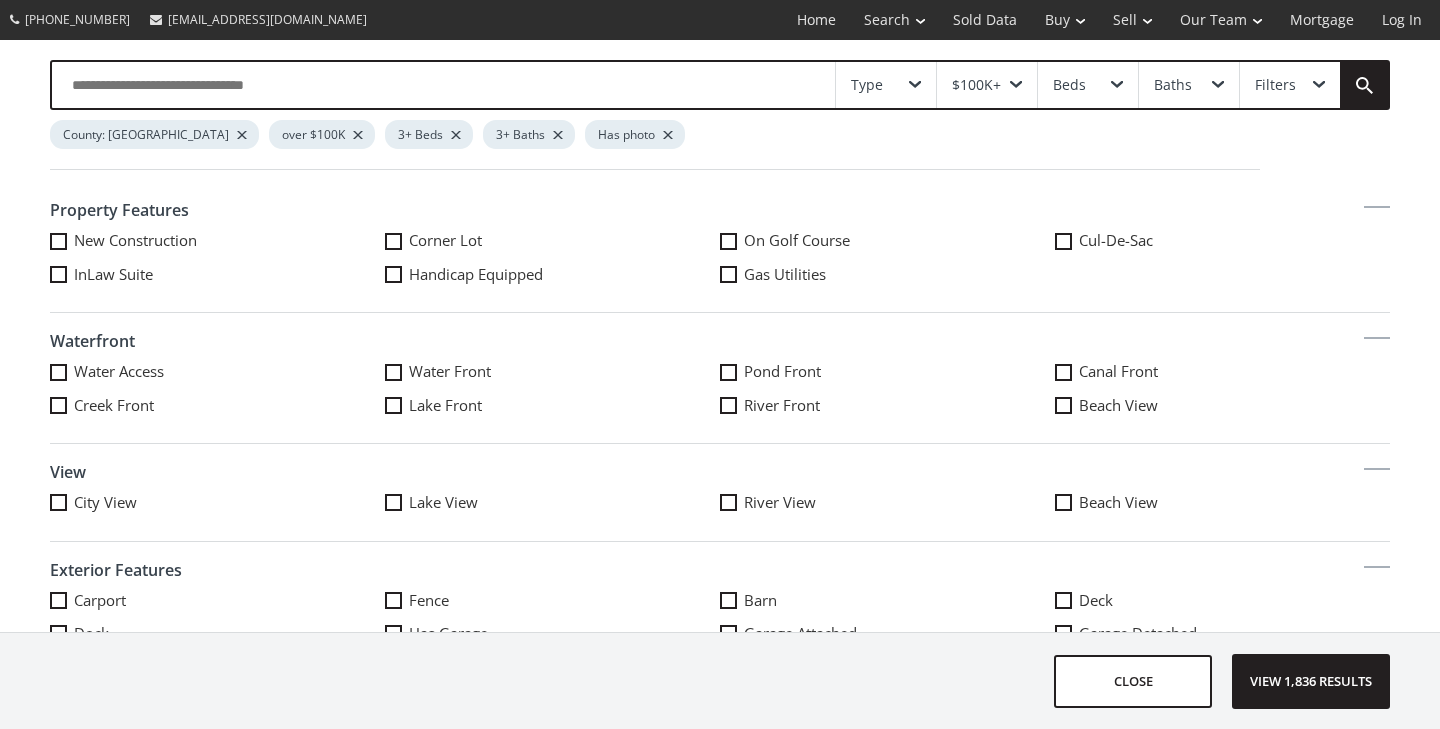 scroll, scrollTop: 718, scrollLeft: 0, axis: vertical 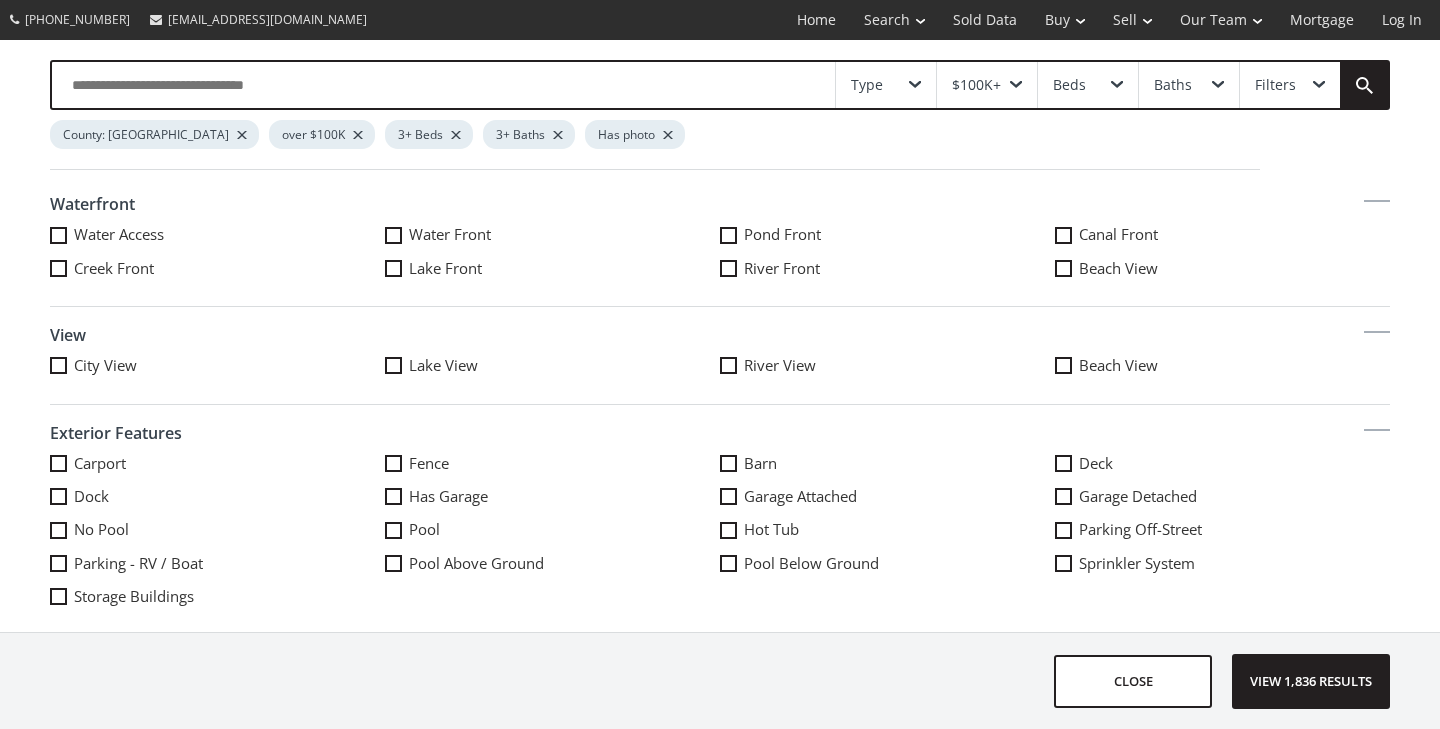click at bounding box center (1063, 496) 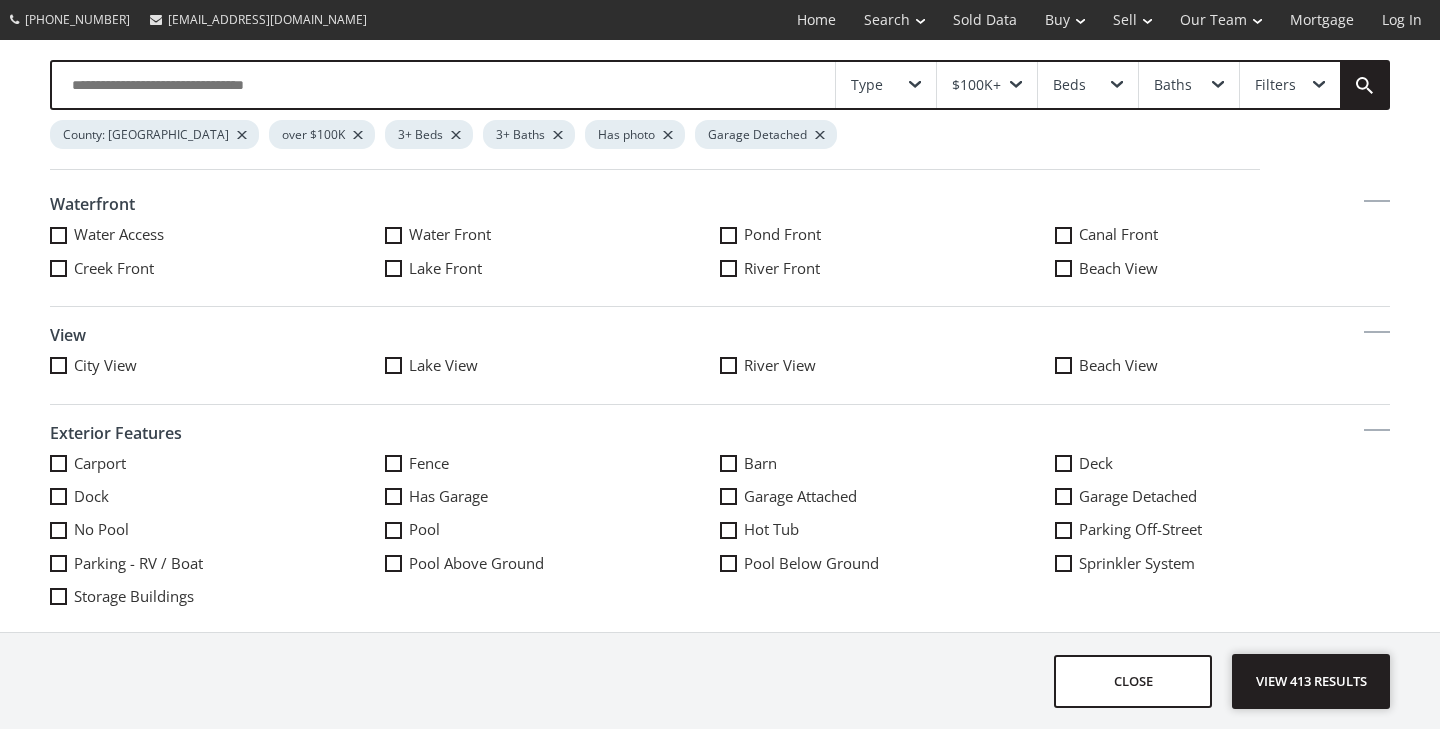 click on "View 413 results" at bounding box center [1311, 681] 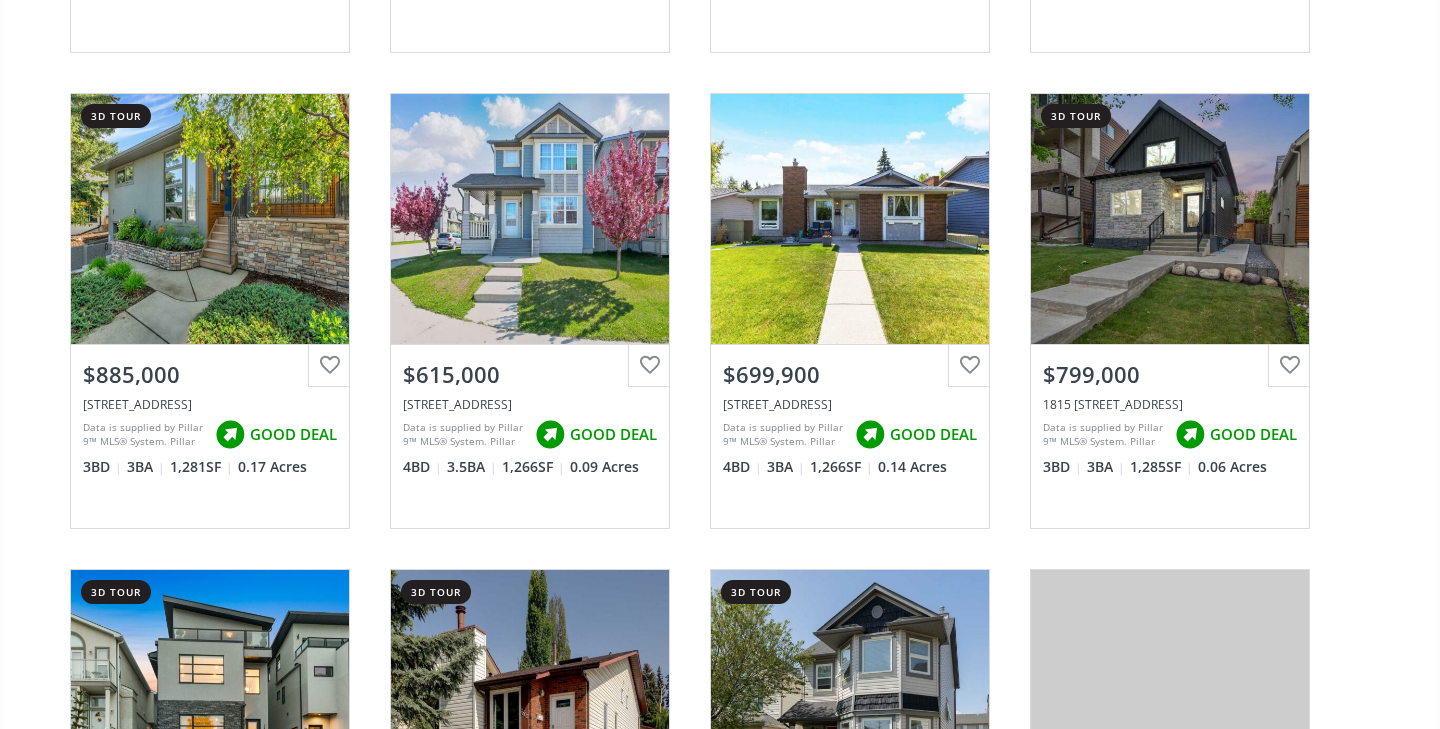 scroll, scrollTop: 3481, scrollLeft: 0, axis: vertical 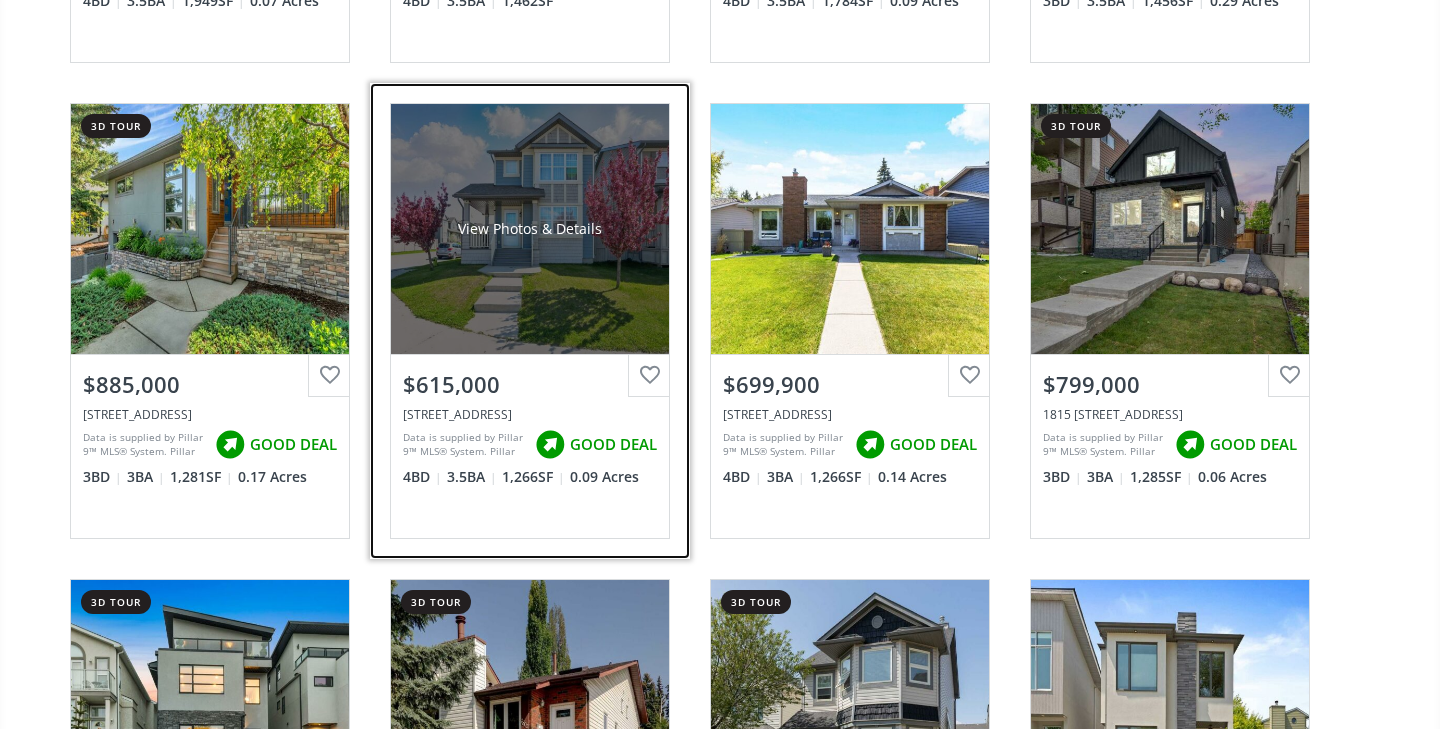 click on "View Photos & Details" at bounding box center (530, 229) 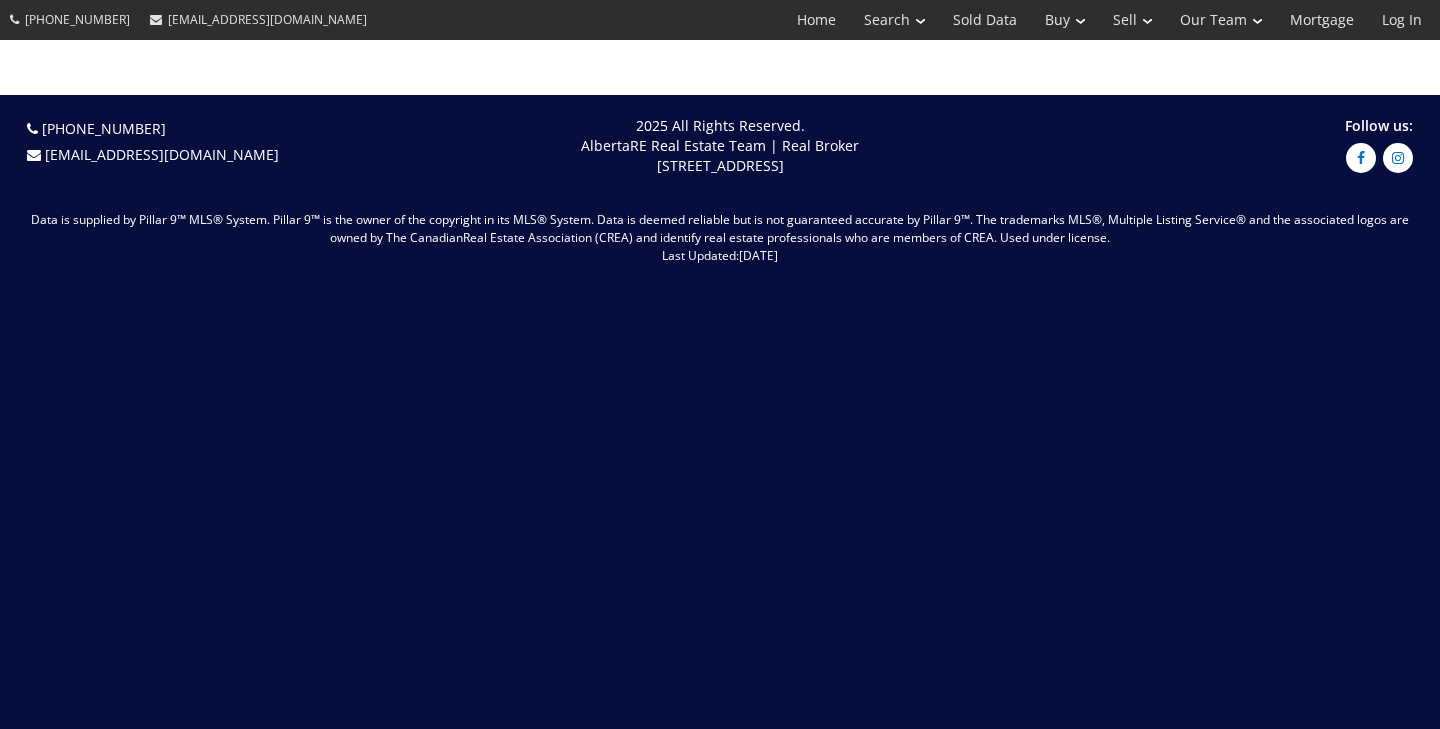 scroll, scrollTop: 0, scrollLeft: 0, axis: both 